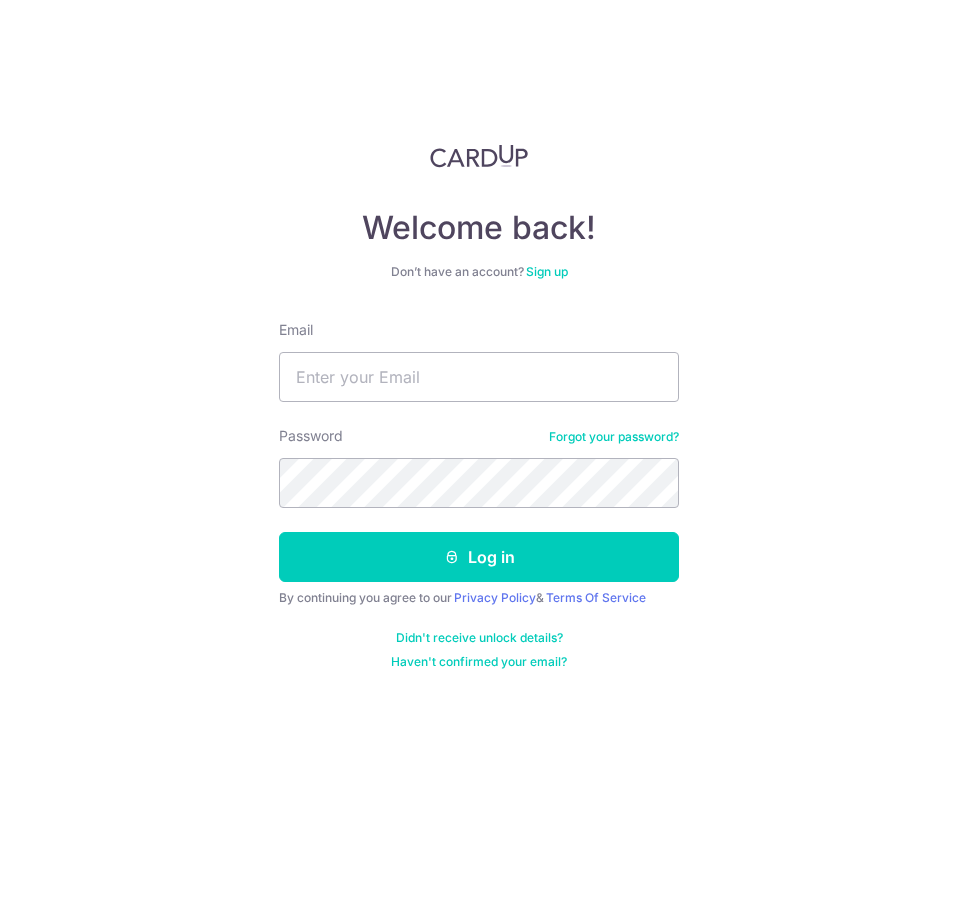 scroll, scrollTop: 0, scrollLeft: 0, axis: both 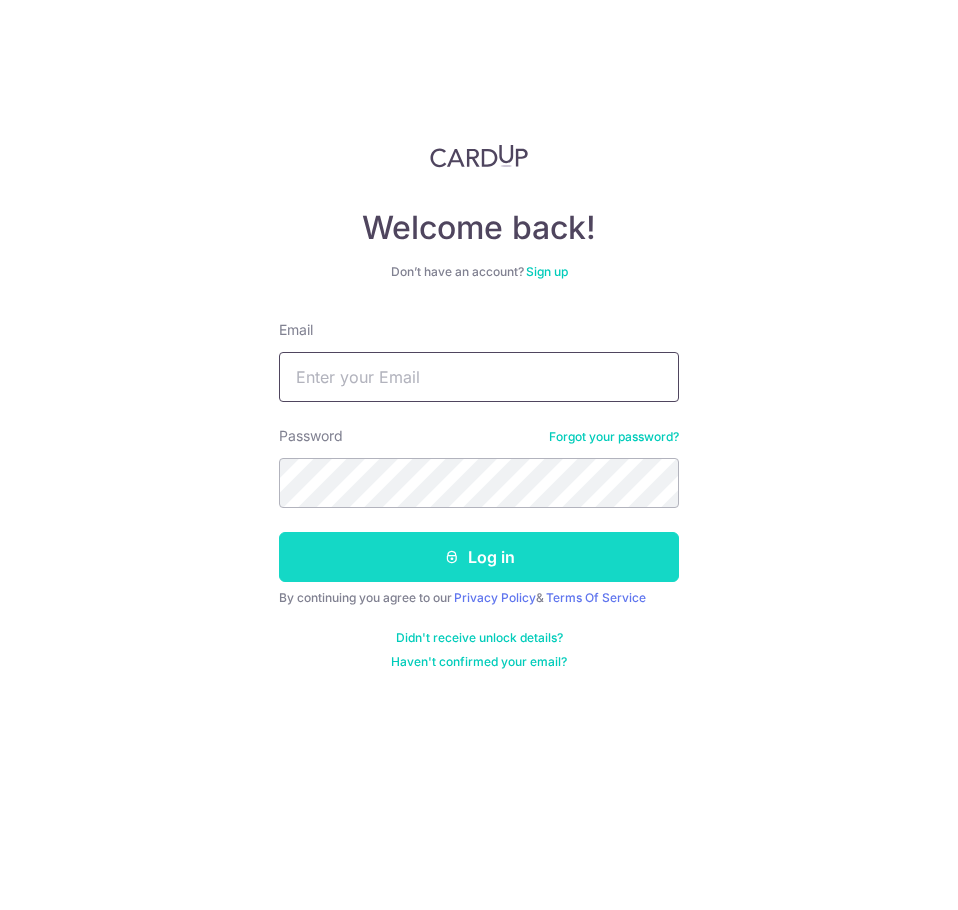 type on "div@eyebracesclinic.com" 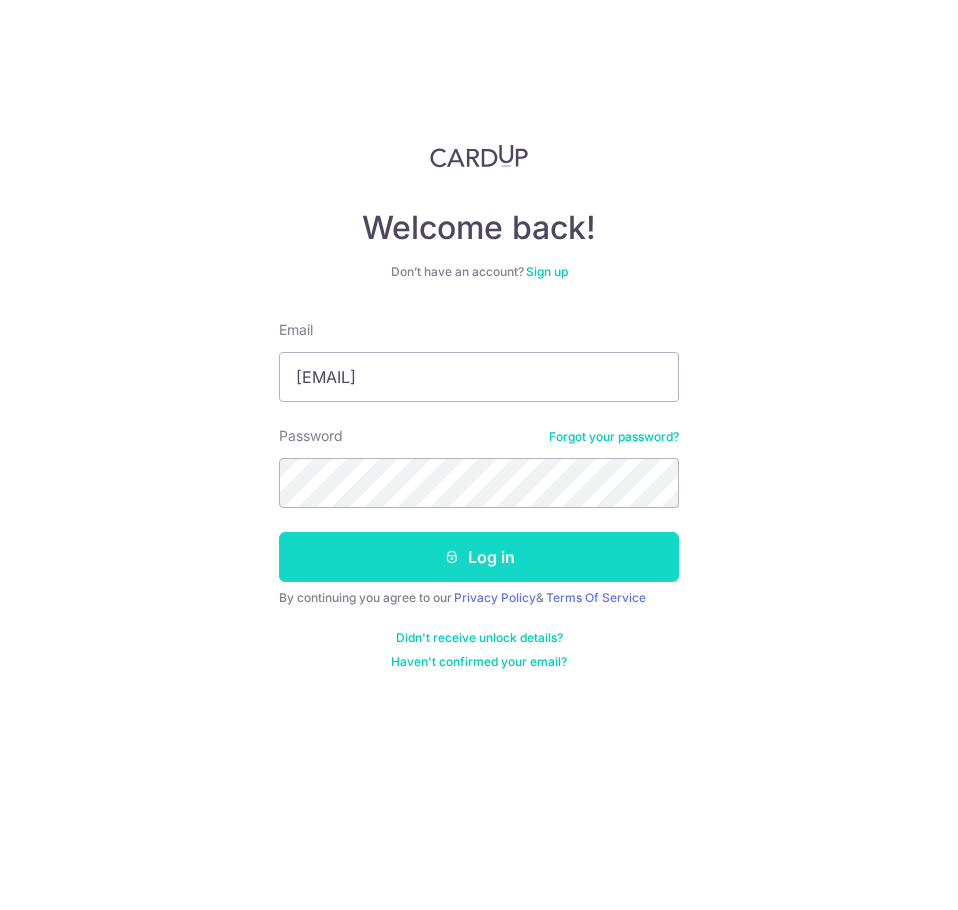 click at bounding box center (452, 557) 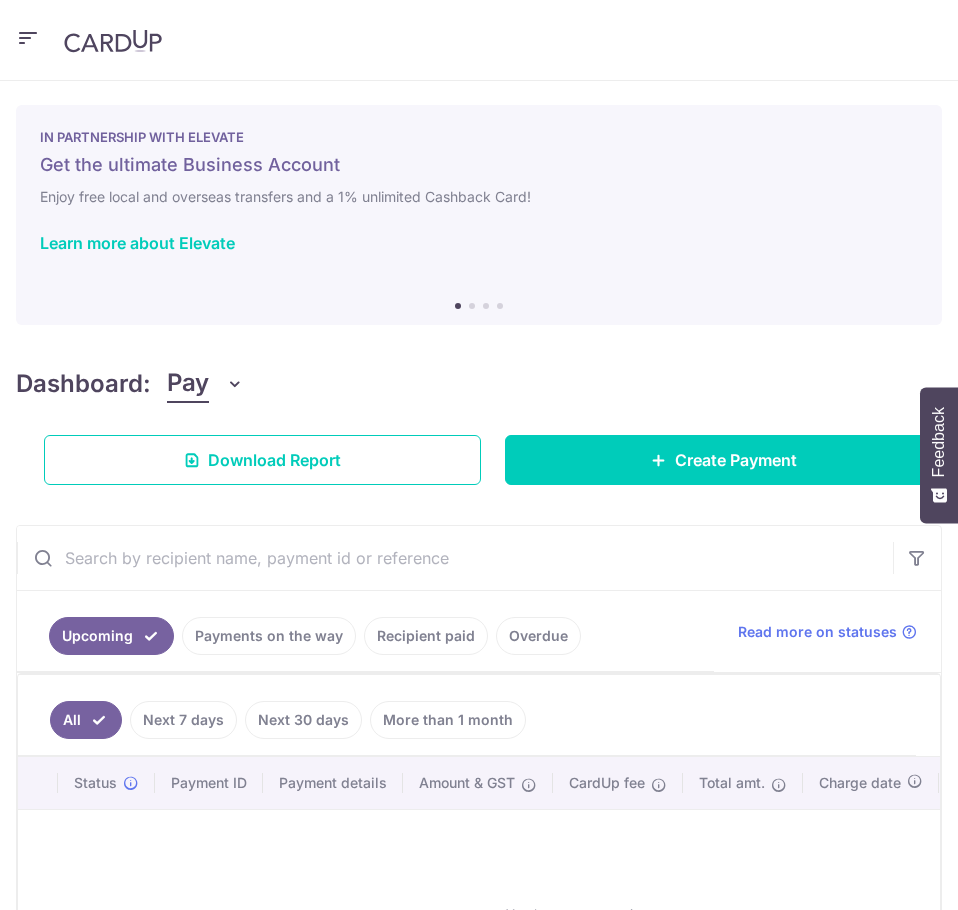 scroll, scrollTop: 0, scrollLeft: 0, axis: both 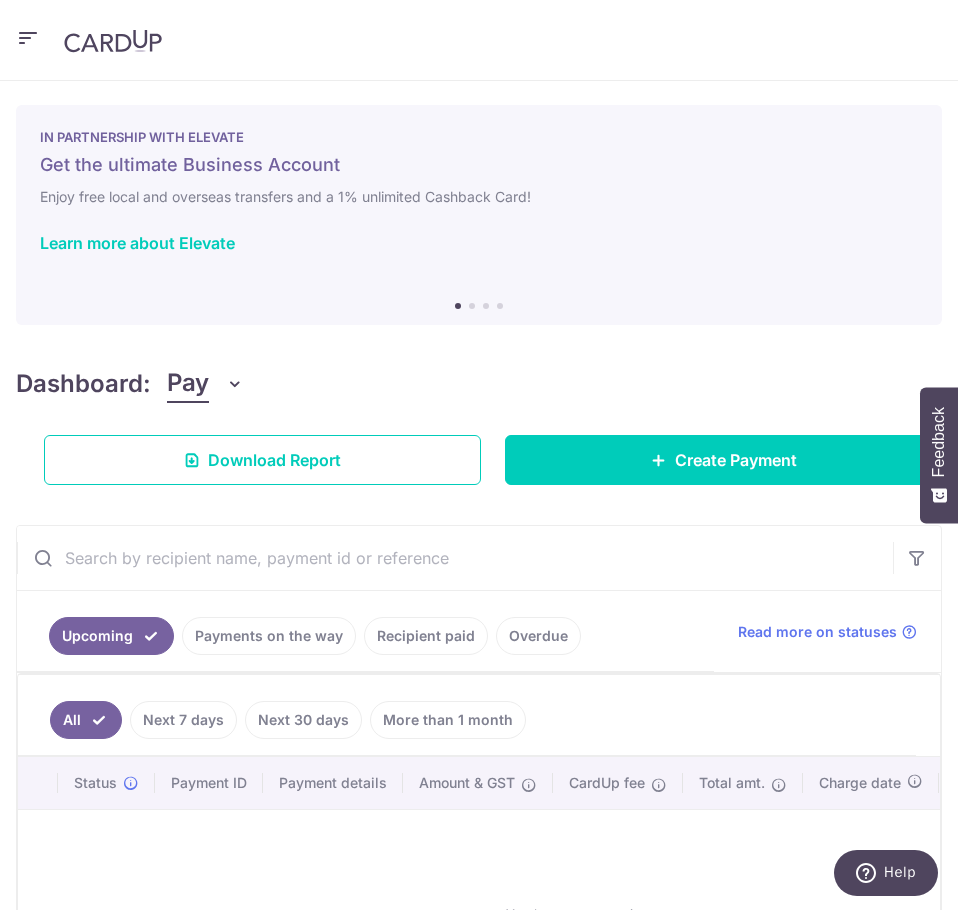 click at bounding box center [28, 38] 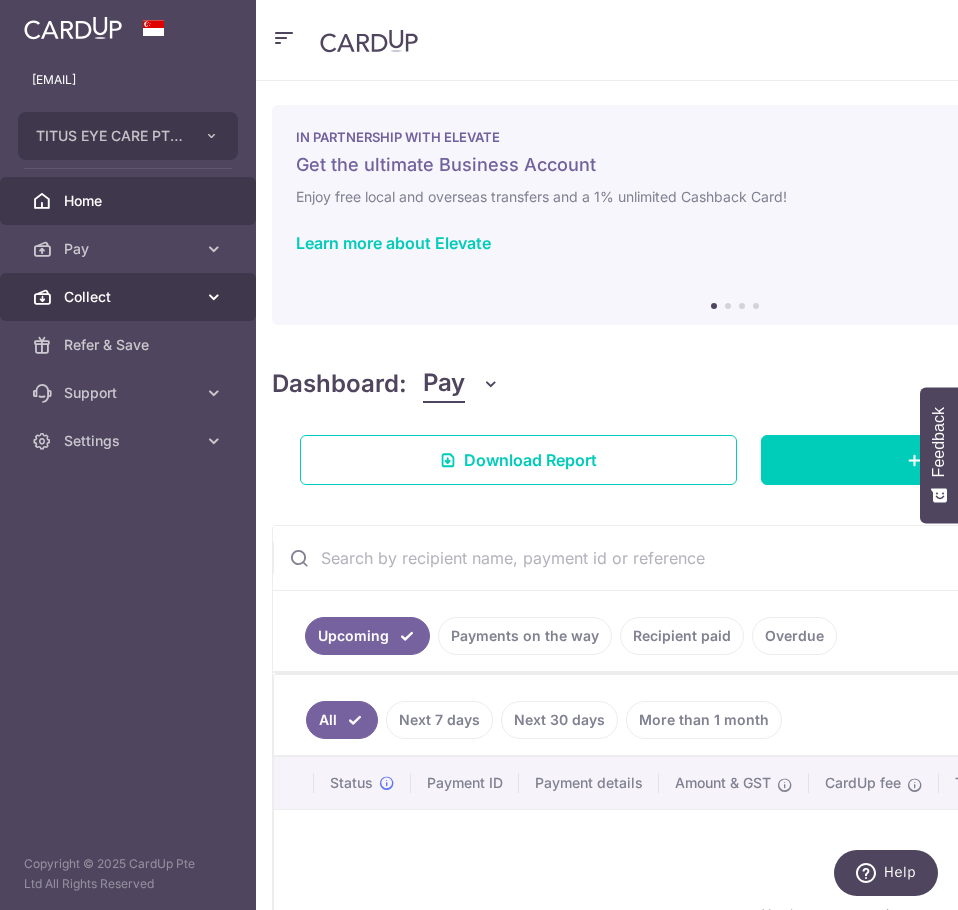 click on "Collect" at bounding box center (130, 297) 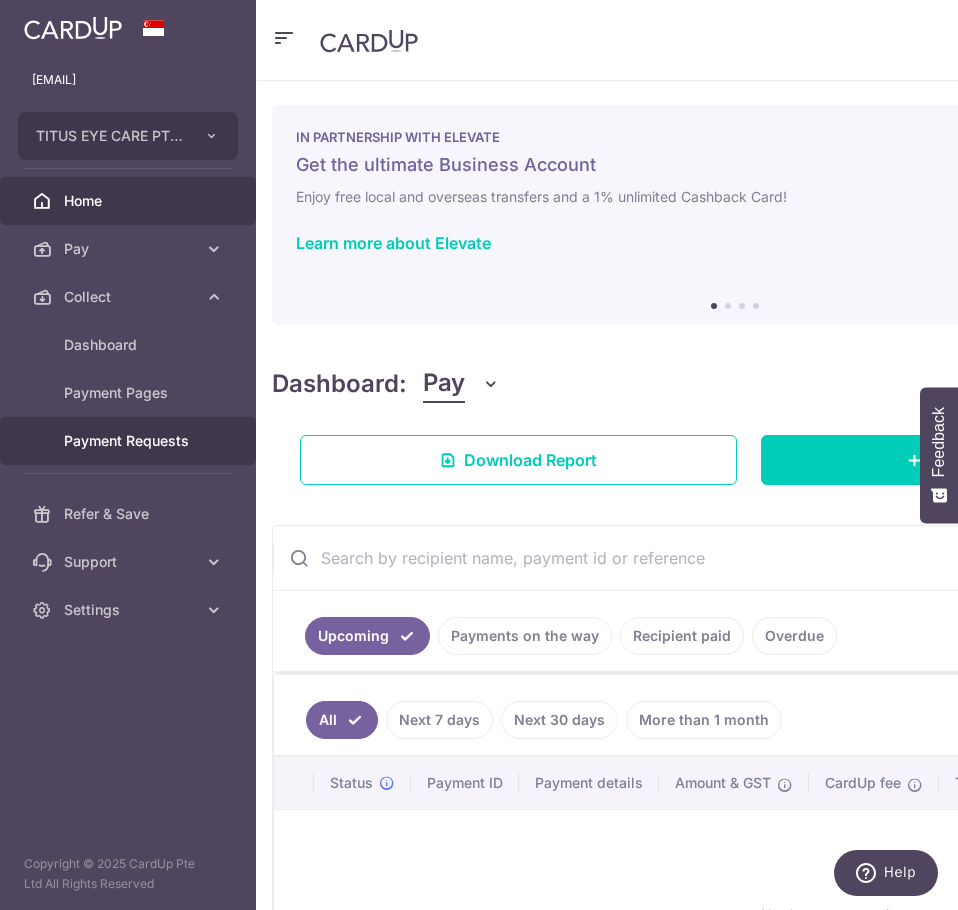 click on "Payment Requests" at bounding box center (130, 441) 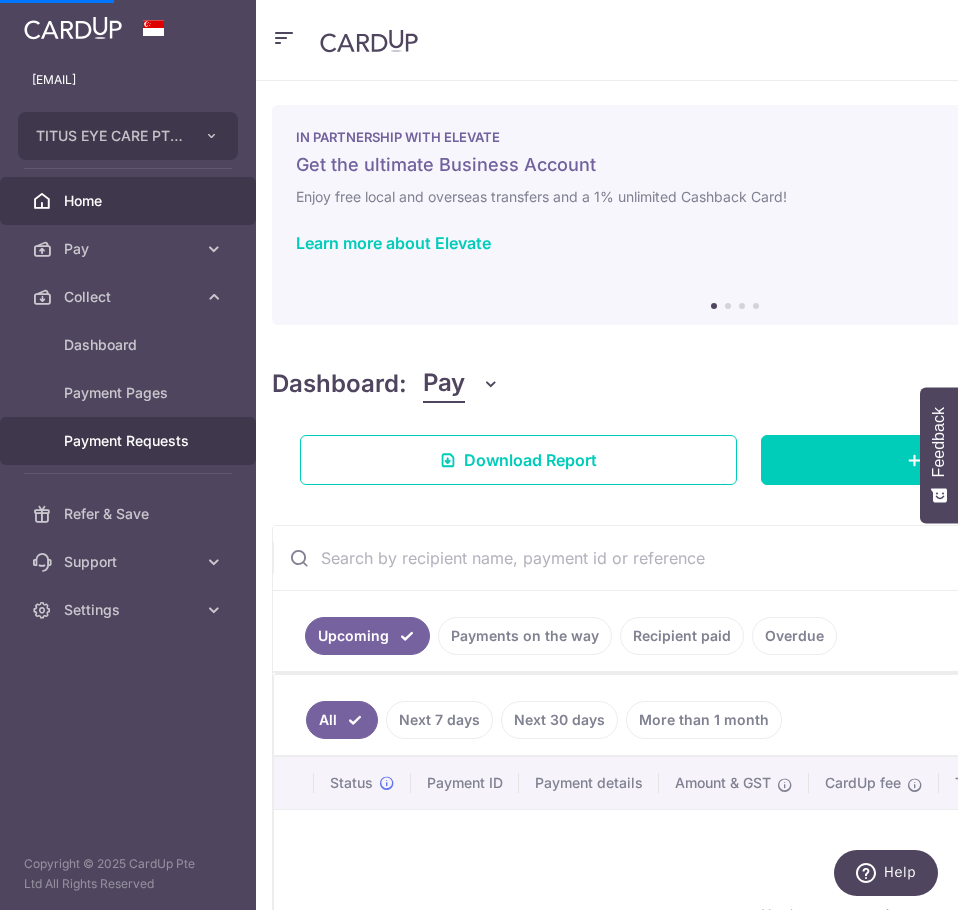click on "Payment Requests" at bounding box center [128, 441] 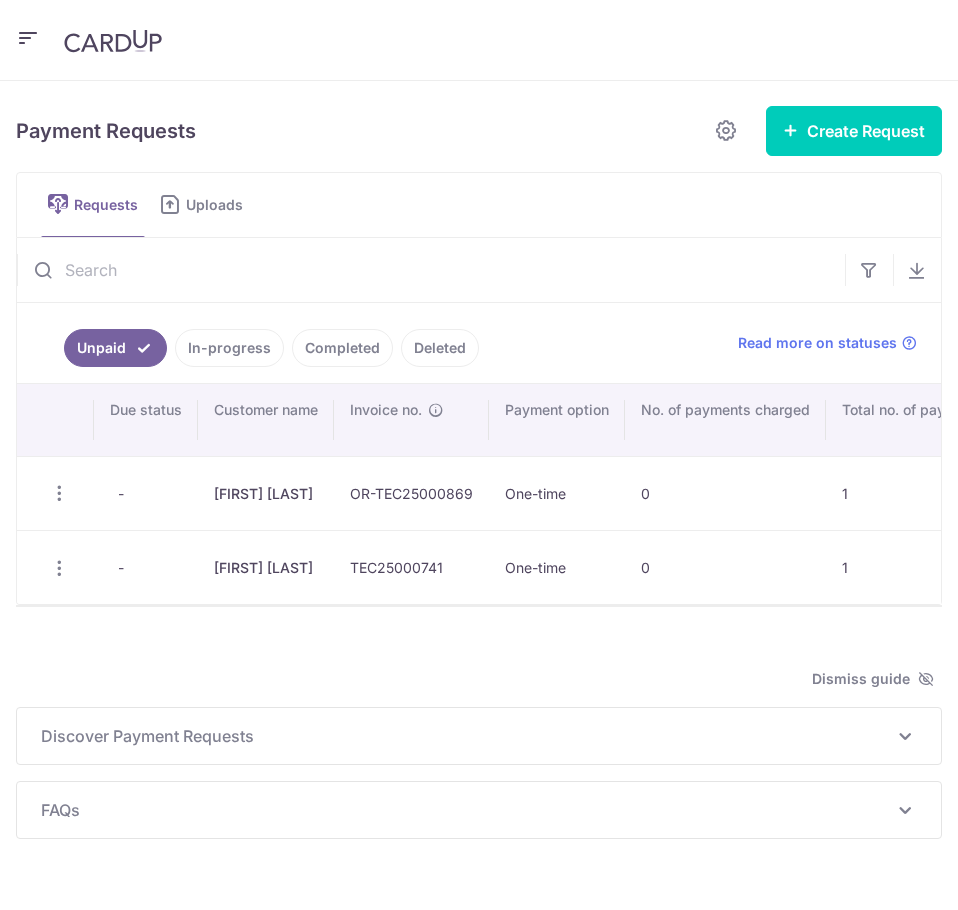 scroll, scrollTop: 0, scrollLeft: 0, axis: both 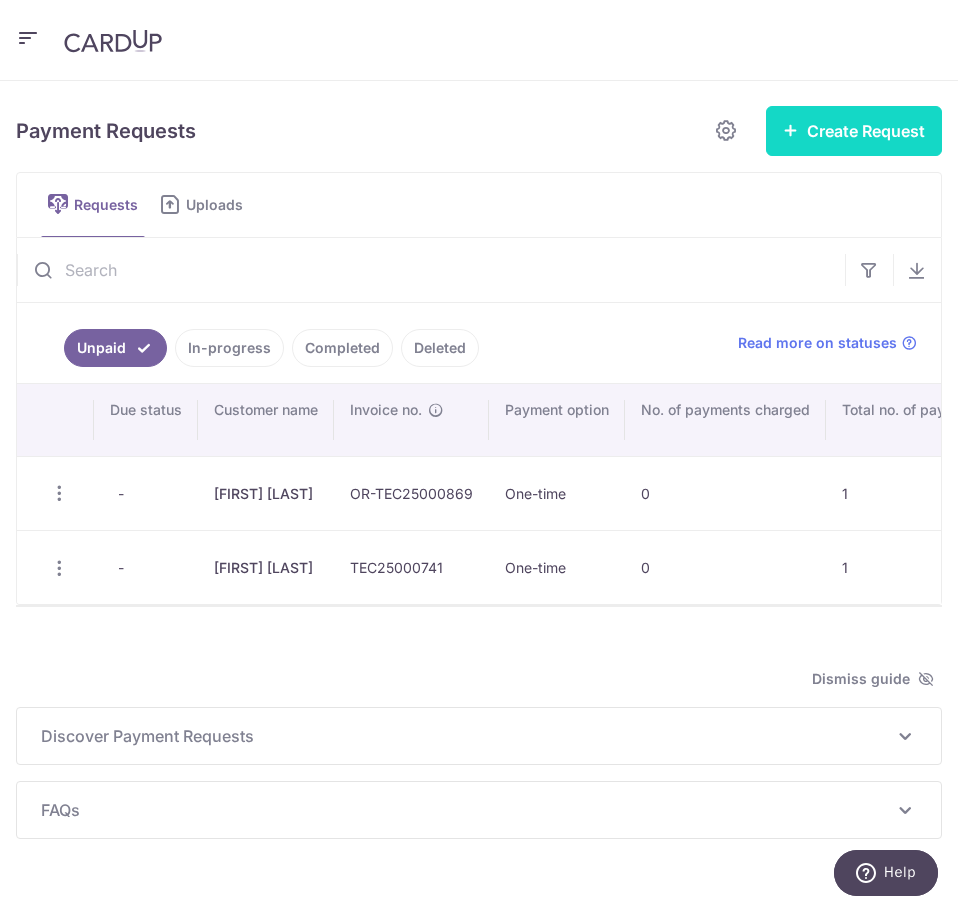 click on "Create Request" at bounding box center [854, 131] 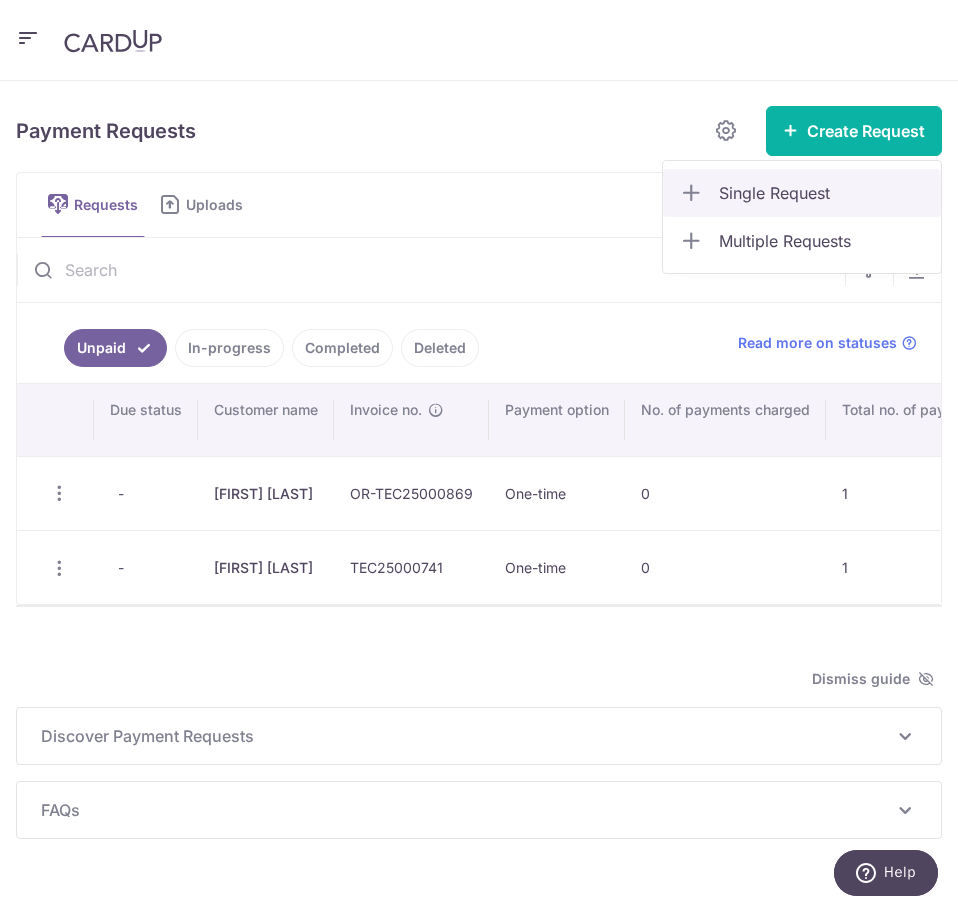 click on "Single Request" at bounding box center [822, 193] 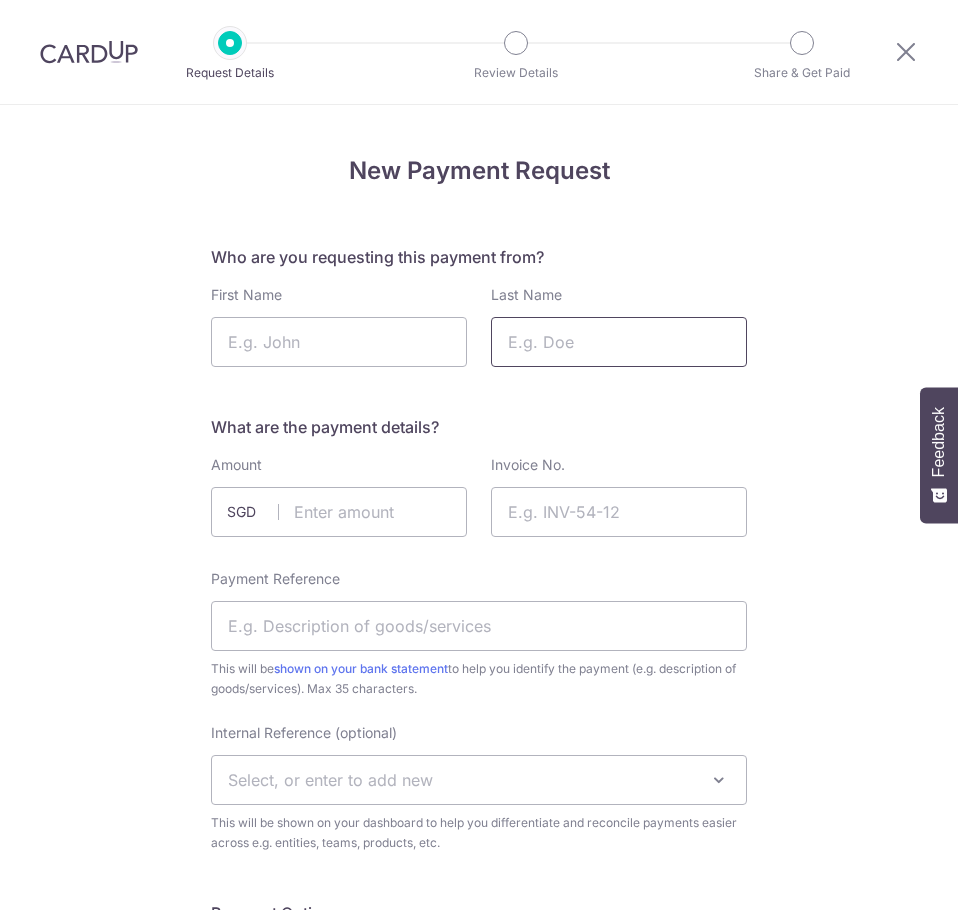 scroll, scrollTop: 0, scrollLeft: 0, axis: both 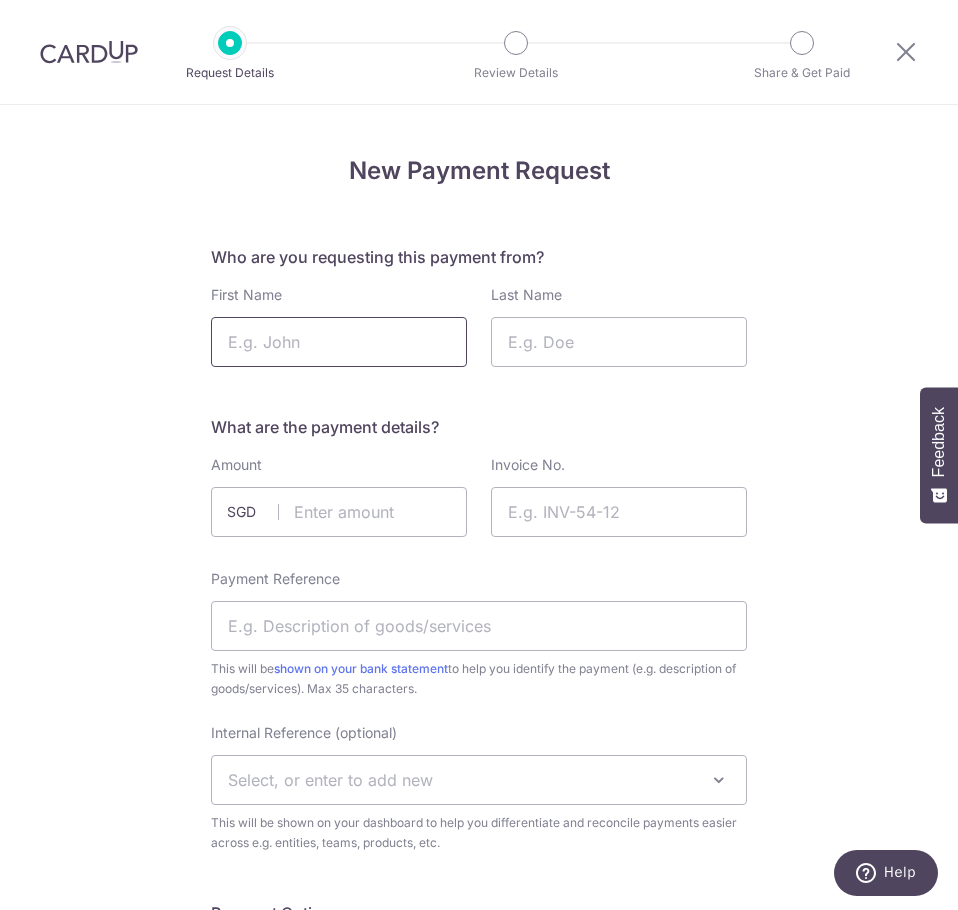 click on "First Name" at bounding box center (339, 342) 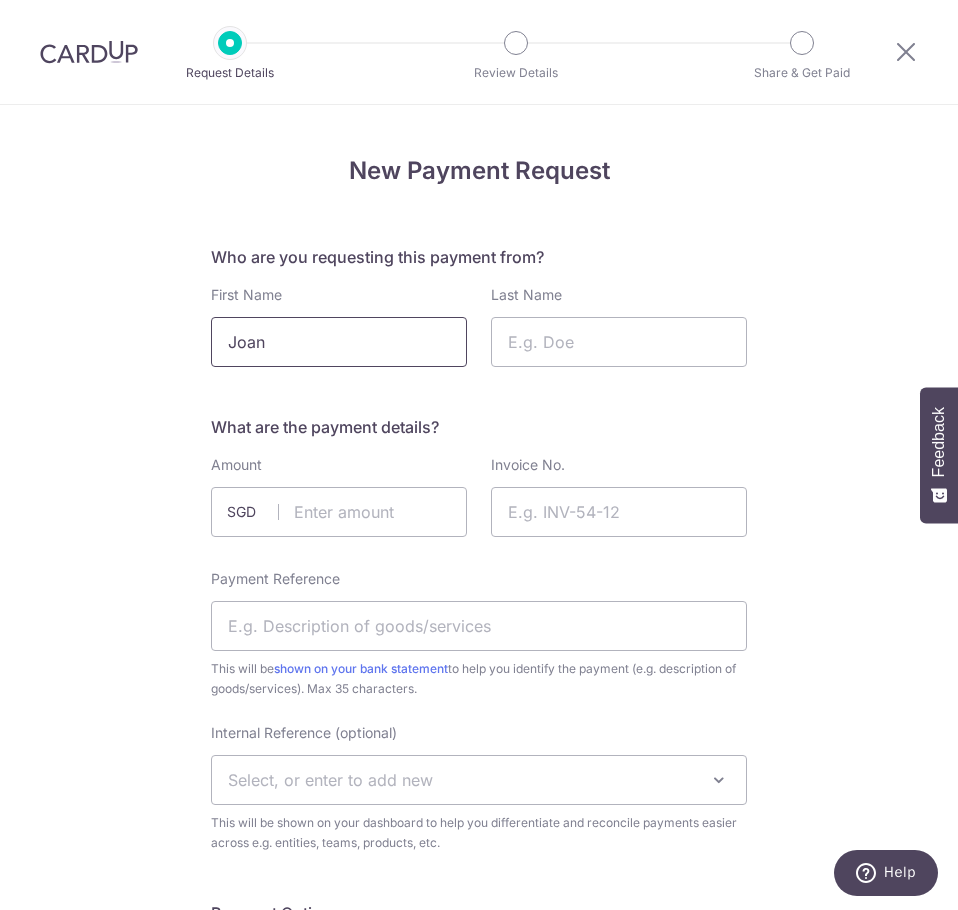 type on "Joan" 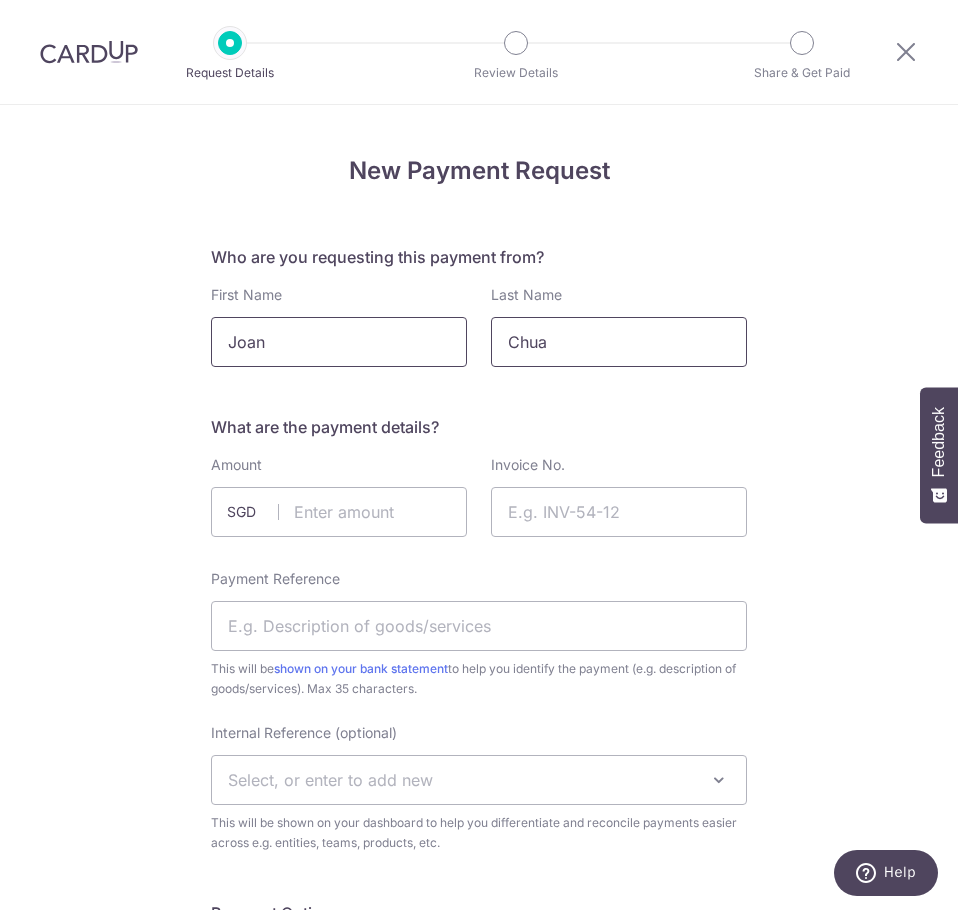 type on "Chua" 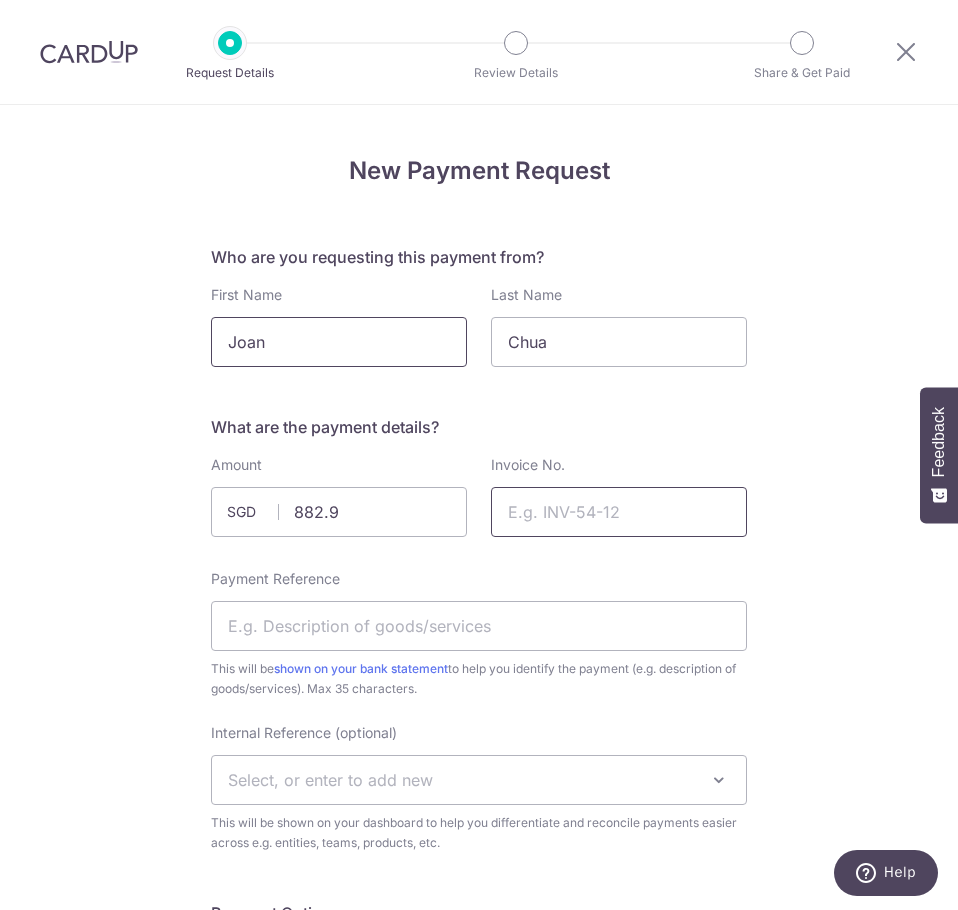 type on "882.90" 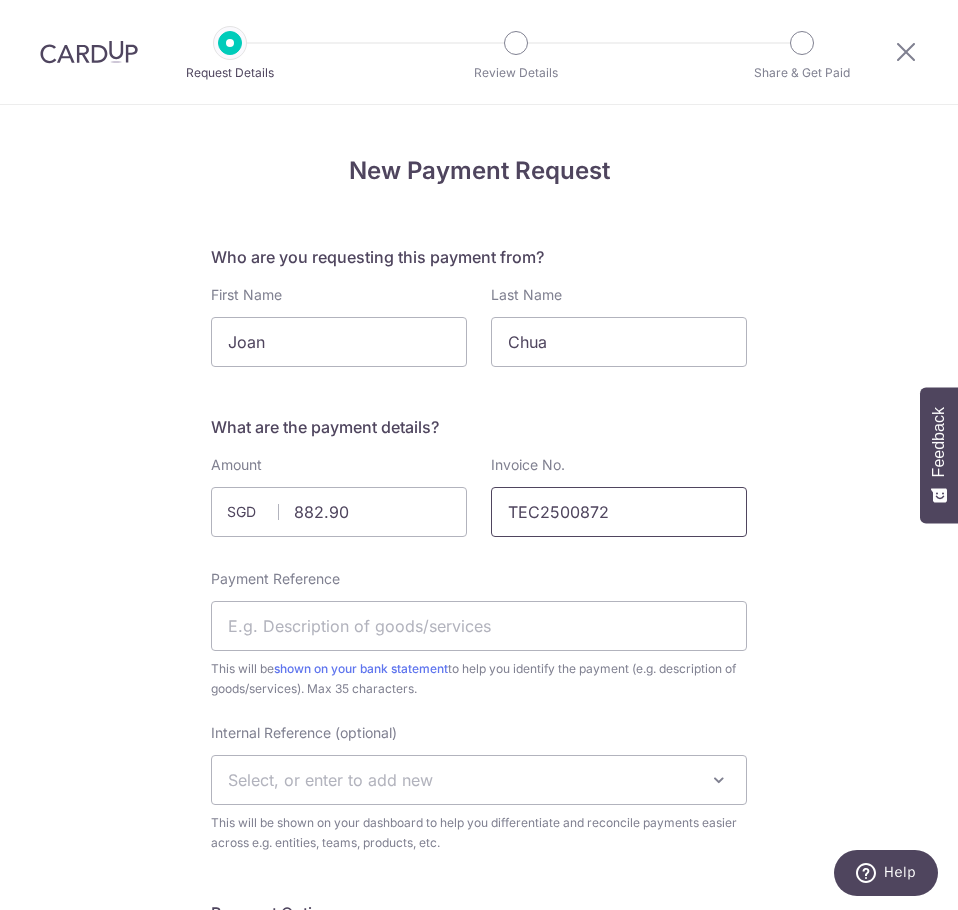 click on "TEC2500872" at bounding box center (619, 512) 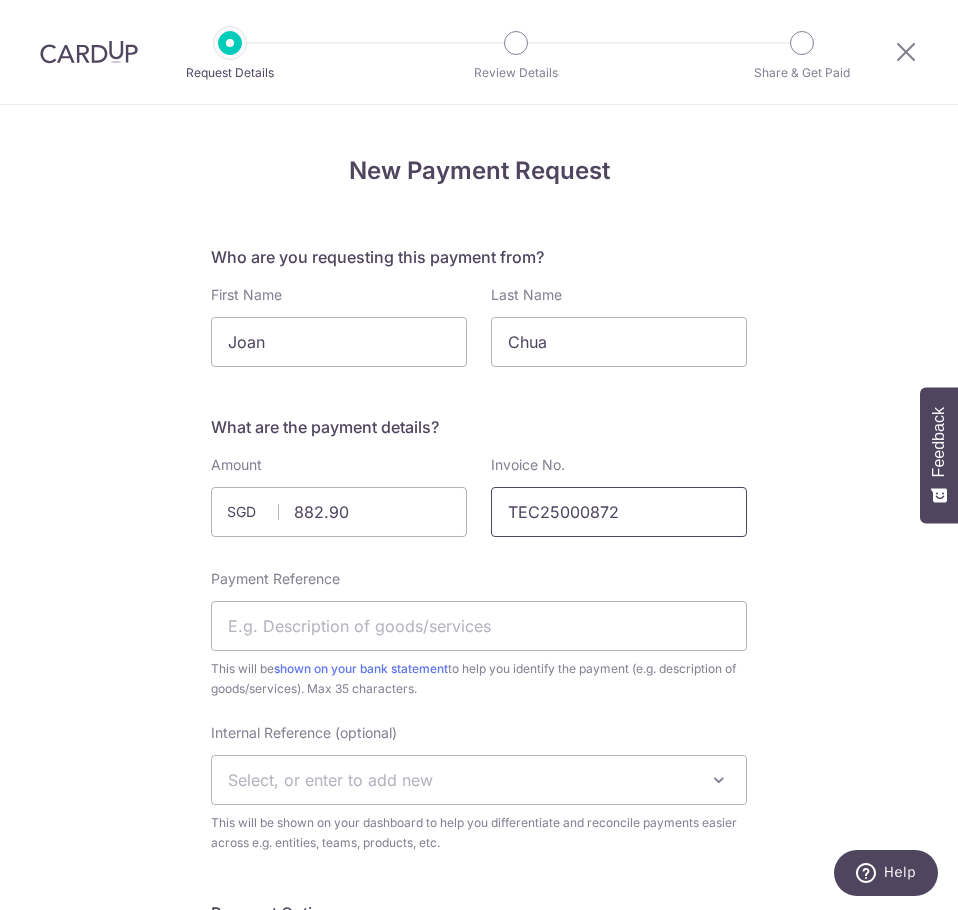 type on "TEC25000872" 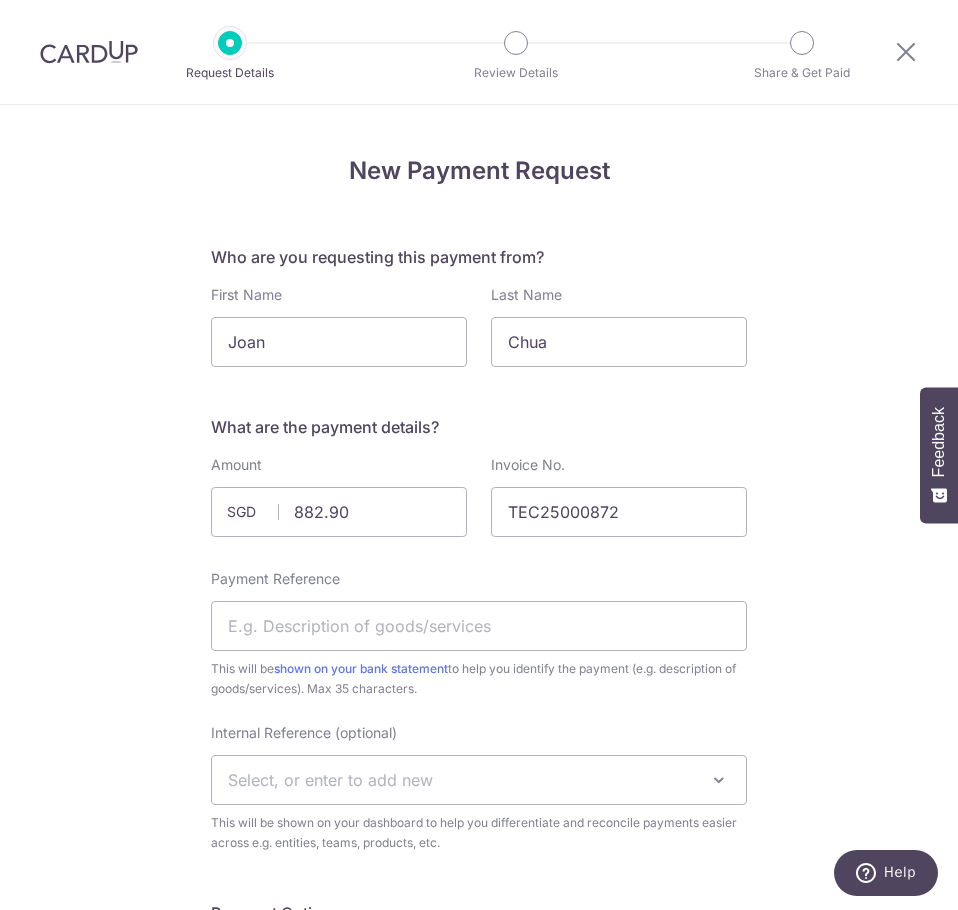 click on "New Payment Request
Who are you requesting this payment from?
First Name
Joan
Last Name
Chua
What are the payment details?
Amount
882.90
SGD
Please enter a valid amount up to 2 decimal places
Invoice No.
TEC25000872
Payment Reference
This will be
1" at bounding box center [479, 1166] 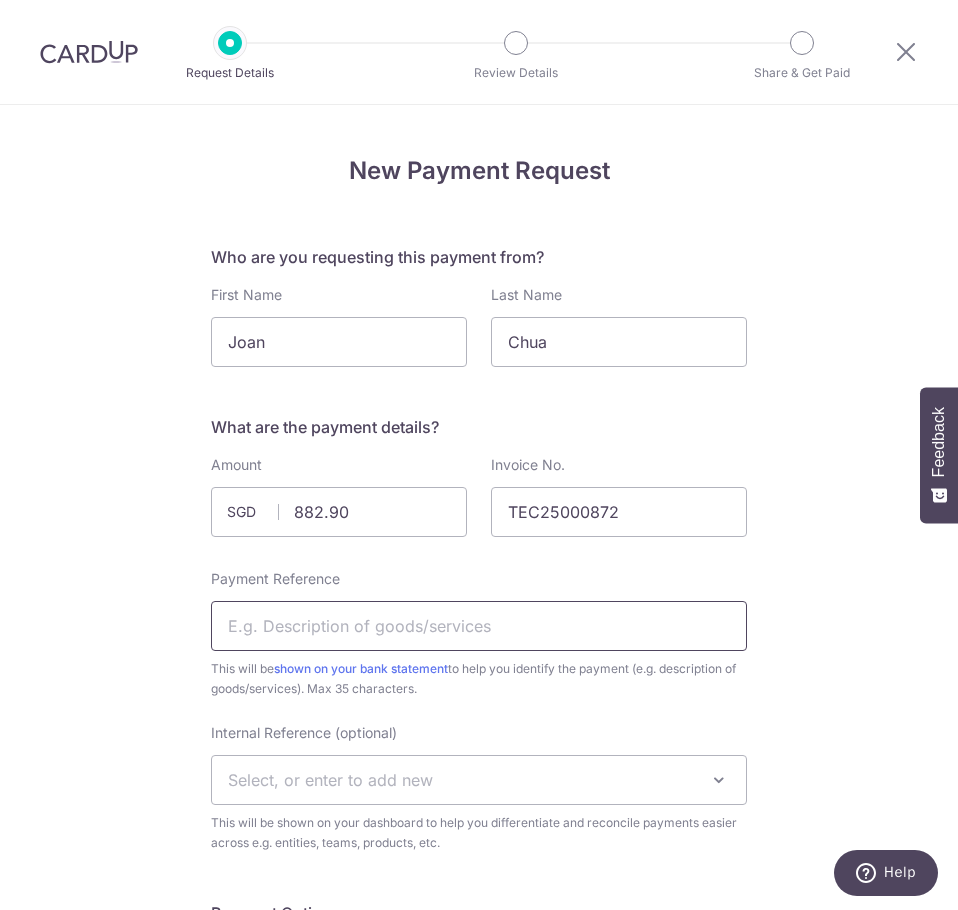 click on "Payment Reference" at bounding box center [479, 626] 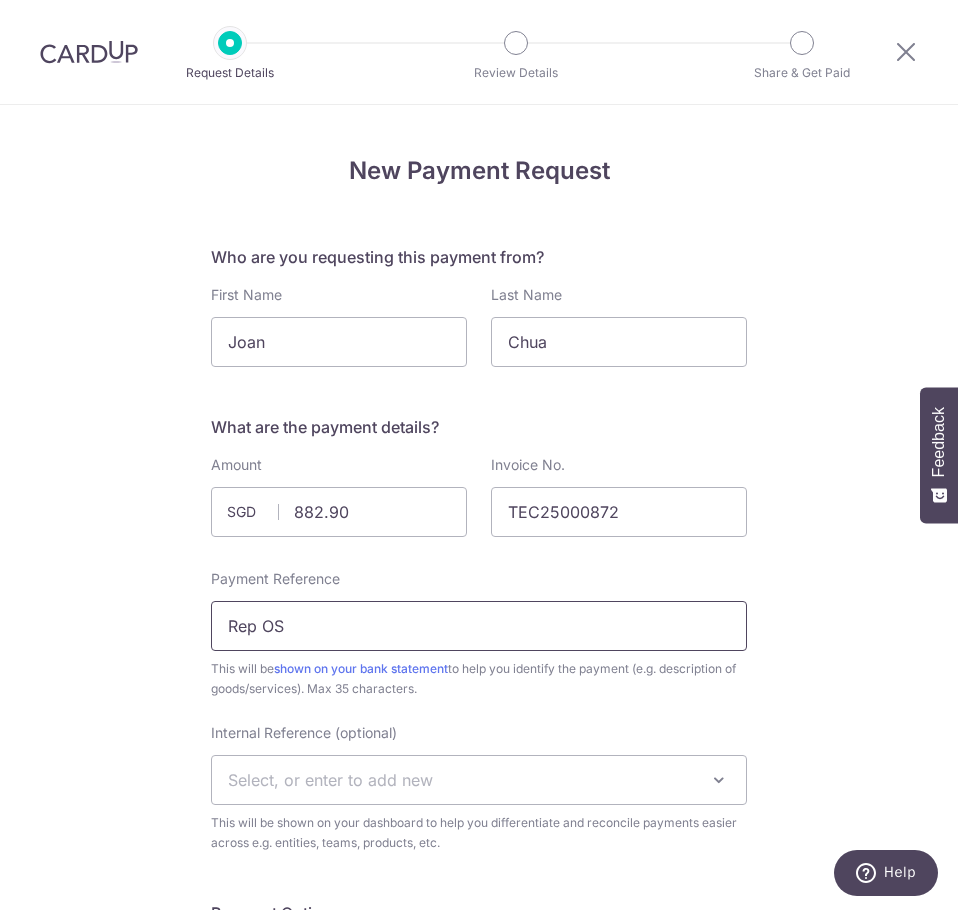 click on "Rep OS" at bounding box center [479, 626] 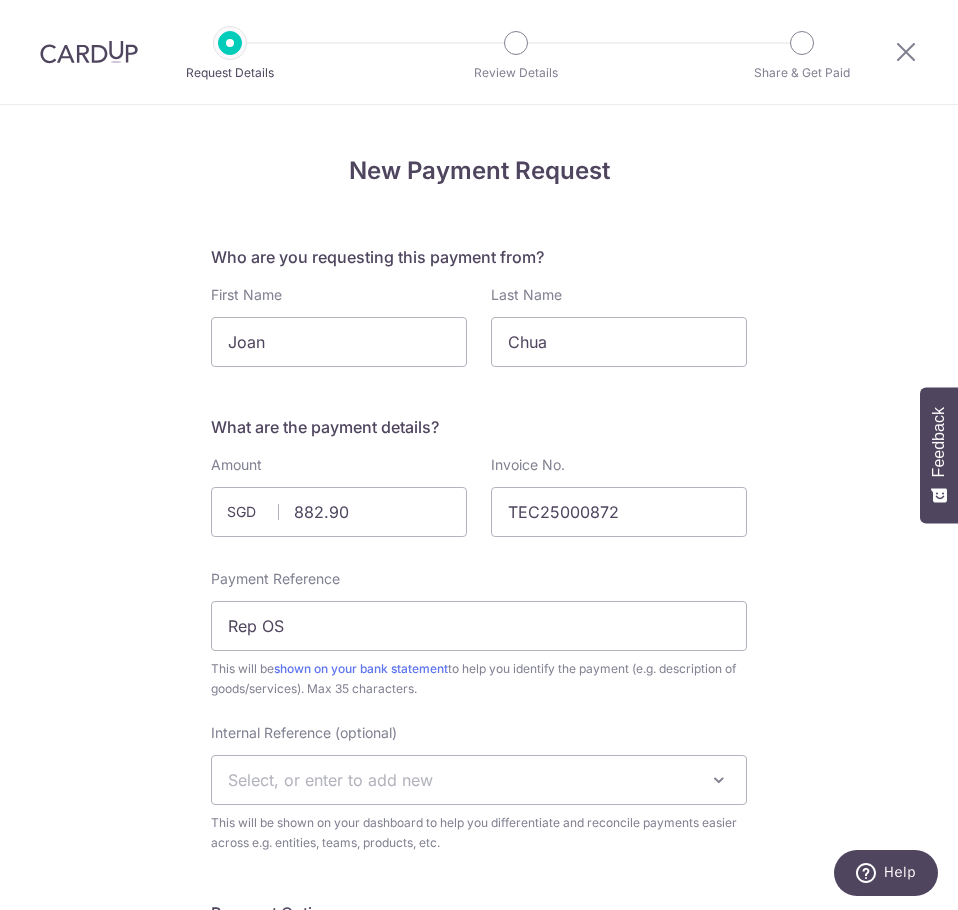 click on "New Payment Request
Who are you requesting this payment from?
First Name
Joan
Last Name
Chua
What are the payment details?
Amount
882.90
SGD
Please enter a valid amount up to 2 decimal places
Invoice No.
TEC25000872
Payment Reference
Rep OS
This will be" at bounding box center [479, 1166] 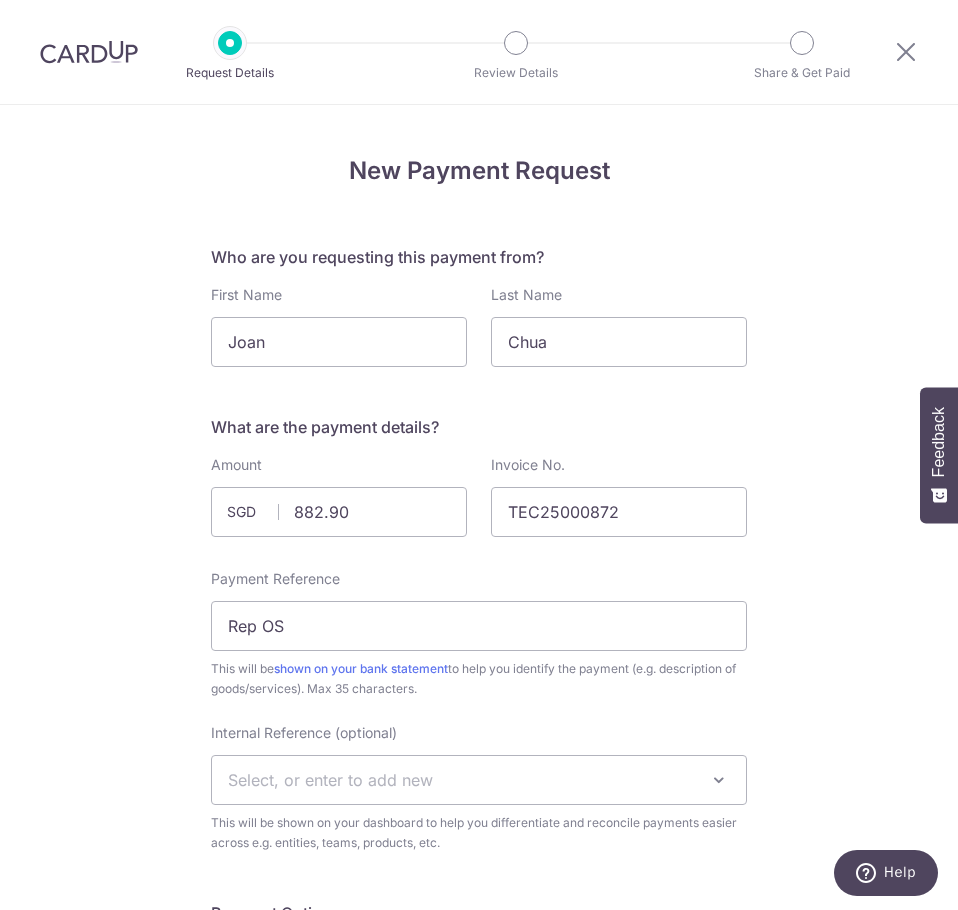 click on "What are the payment details?
Amount
882.90
SGD
Please enter a valid amount up to 2 decimal places
Invoice No.
TEC25000872
Payment Reference
Rep OS
This will be  shown on your bank statement  to help you identify the payment (e.g. description of goods/services). Max 35 characters.
Internal Reference (optional)
Select, or enter to add new
This will be shown on your dashboard to help you differentiate and reconcile payments easier across e.g. entities, teams, products, etc." at bounding box center [479, 634] 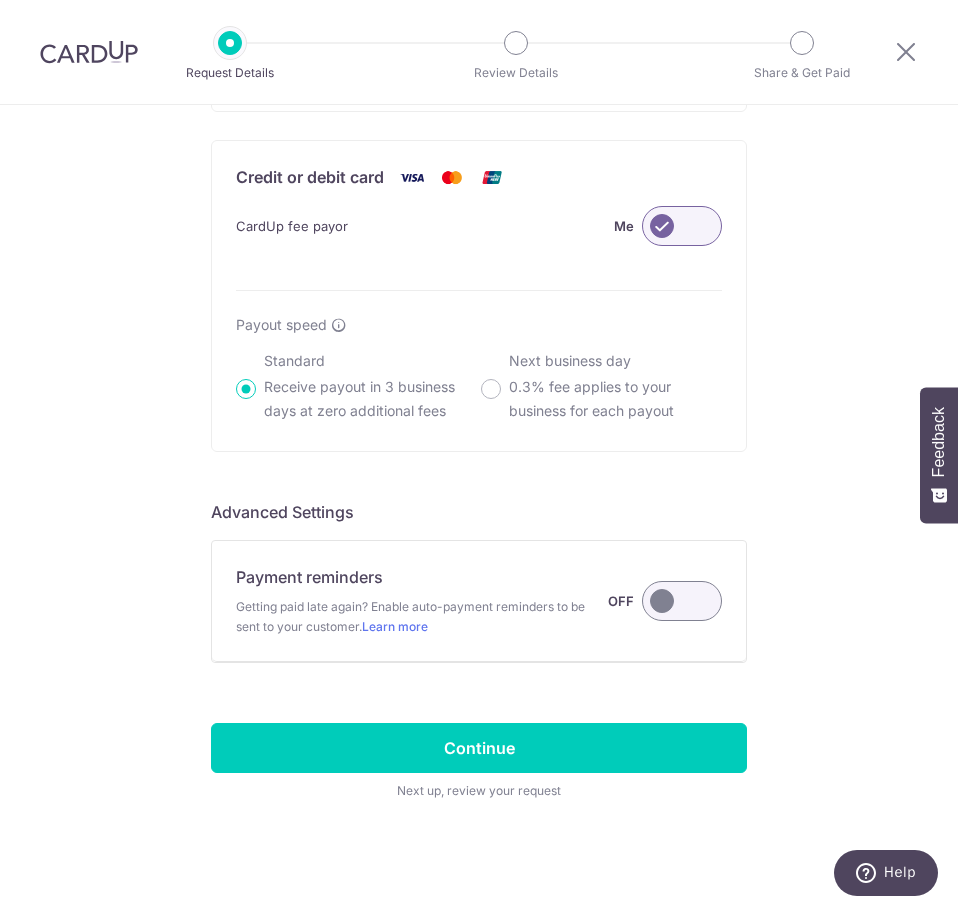 scroll, scrollTop: 1317, scrollLeft: 0, axis: vertical 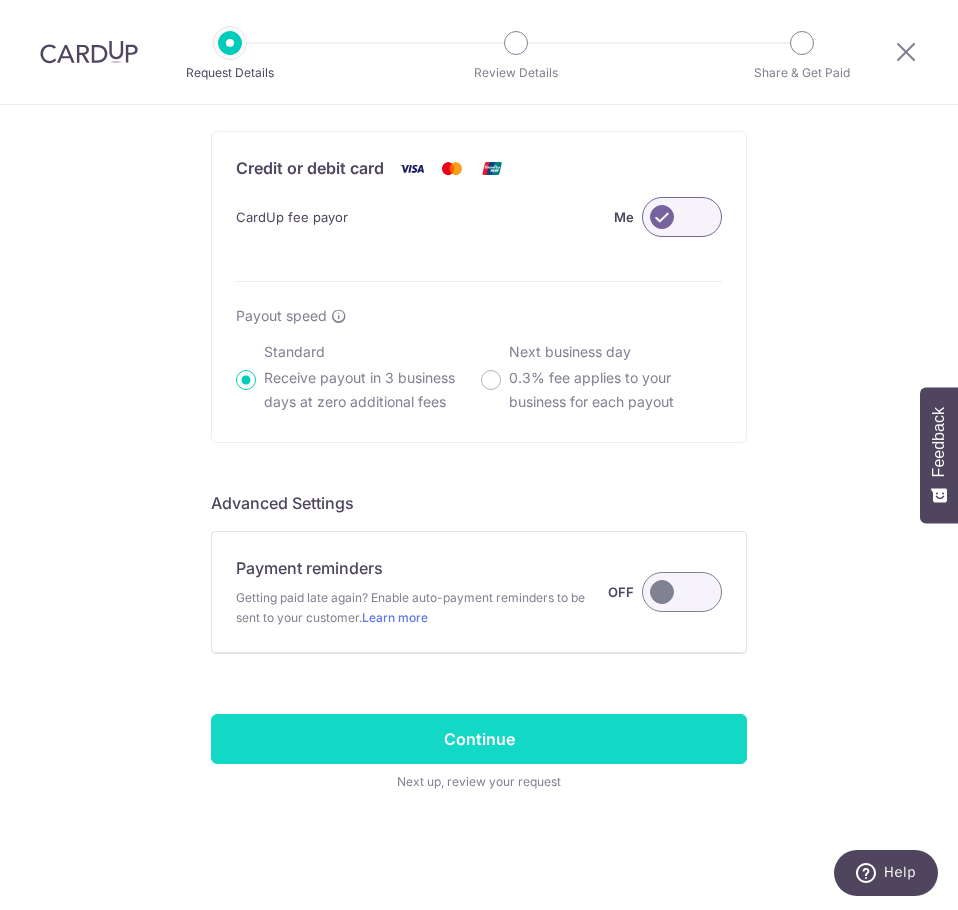 click on "Continue" at bounding box center [479, 739] 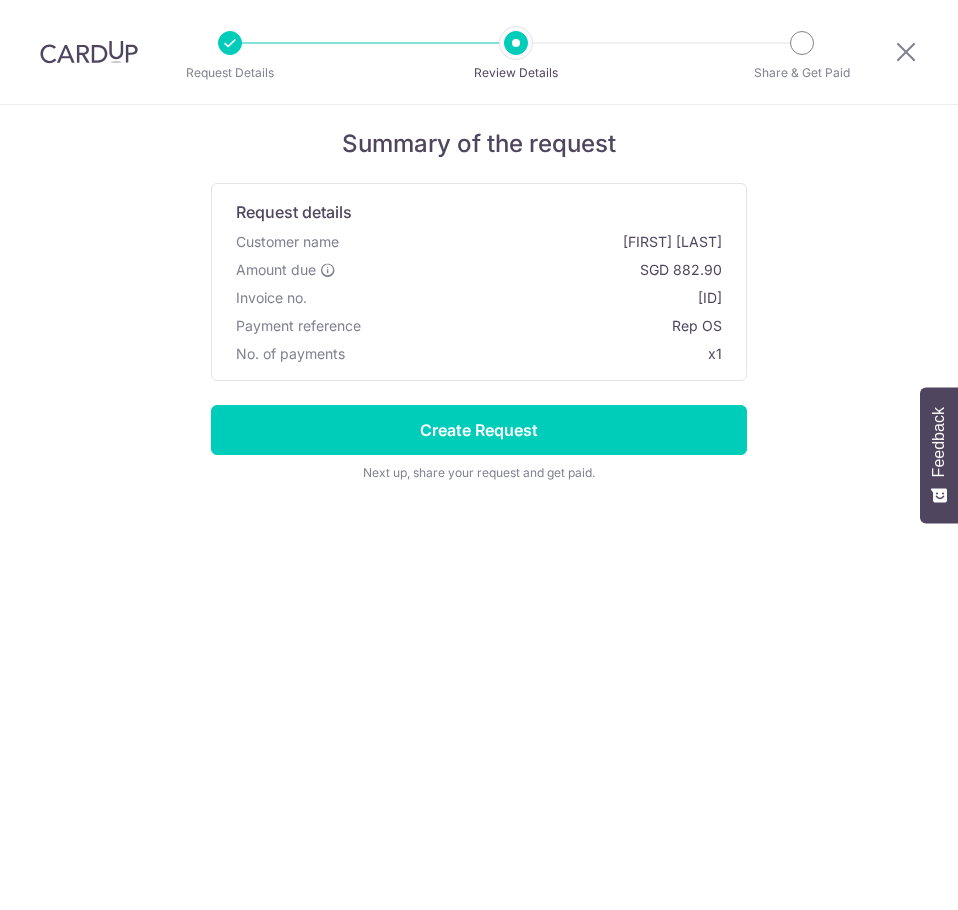scroll, scrollTop: 0, scrollLeft: 0, axis: both 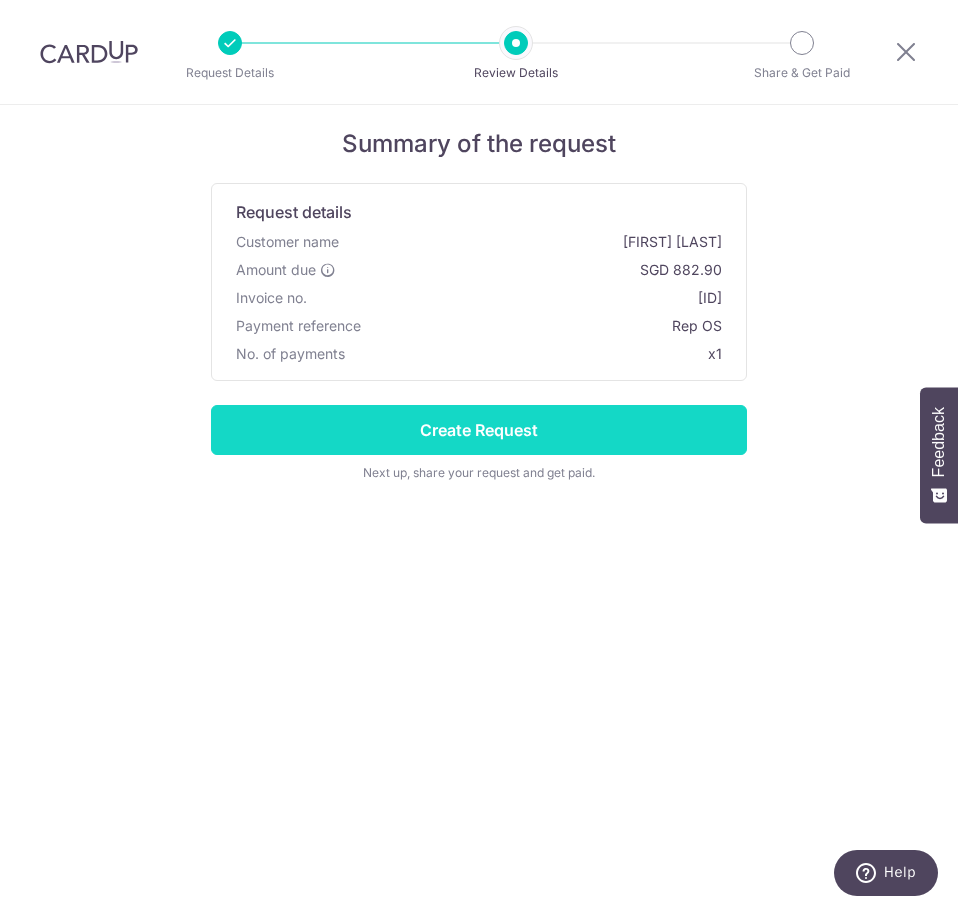 click on "Create Request" at bounding box center [479, 430] 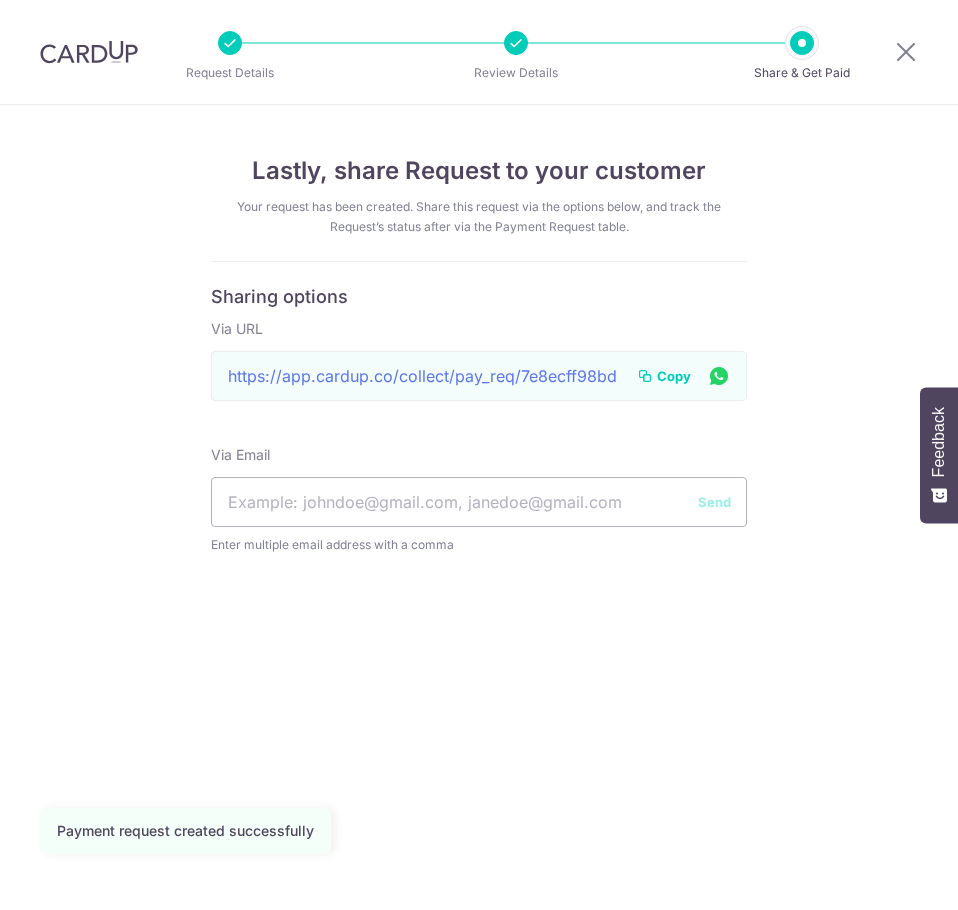 scroll, scrollTop: 0, scrollLeft: 0, axis: both 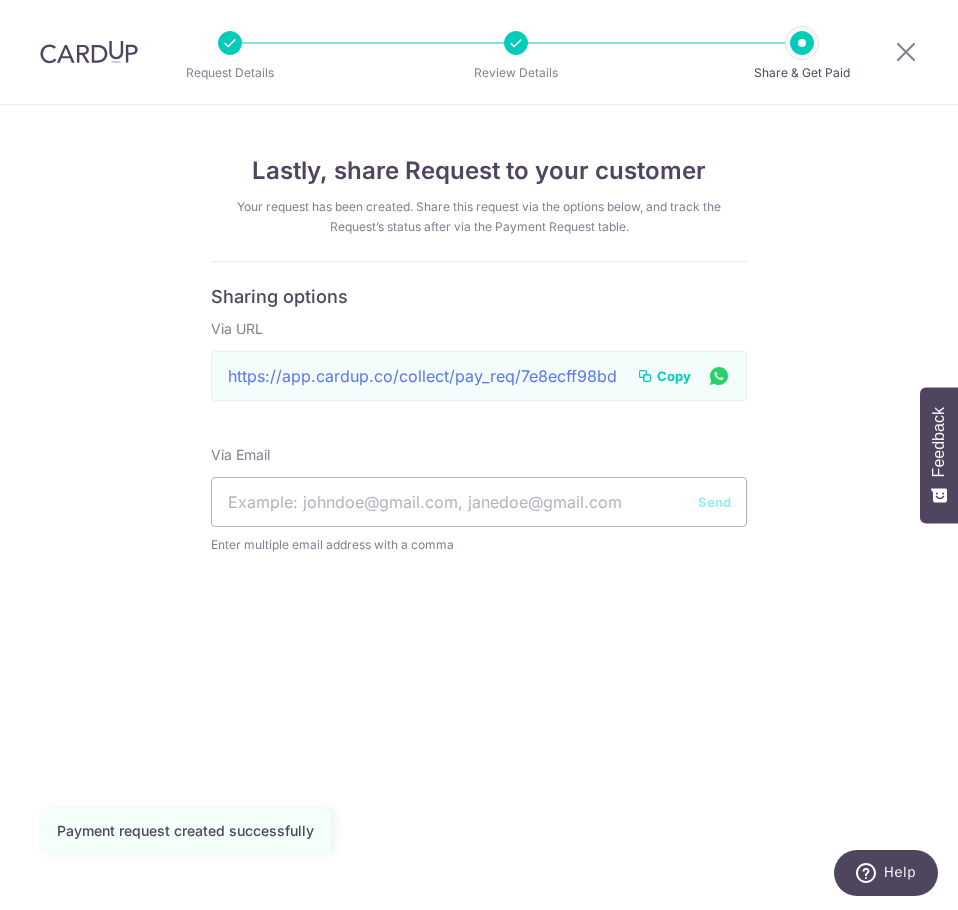 click on "Copy" at bounding box center [674, 376] 